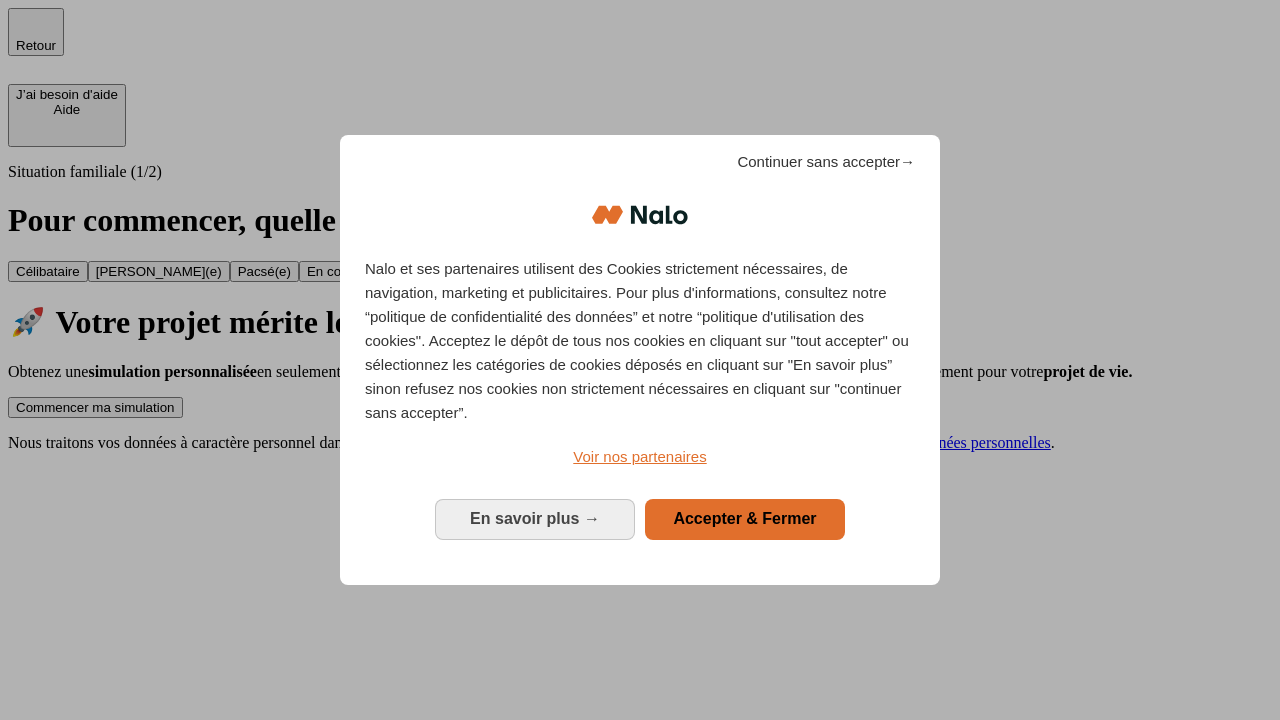 scroll, scrollTop: 0, scrollLeft: 0, axis: both 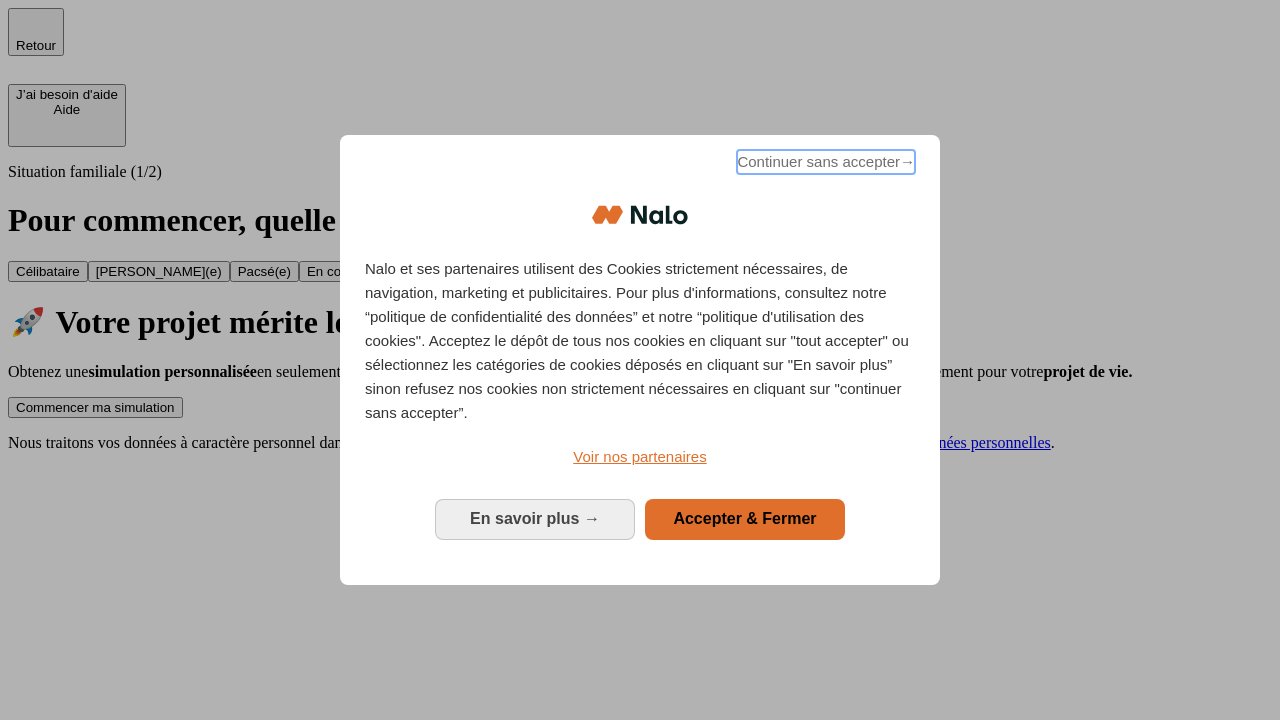 click on "Continuer sans accepter  →" at bounding box center [826, 162] 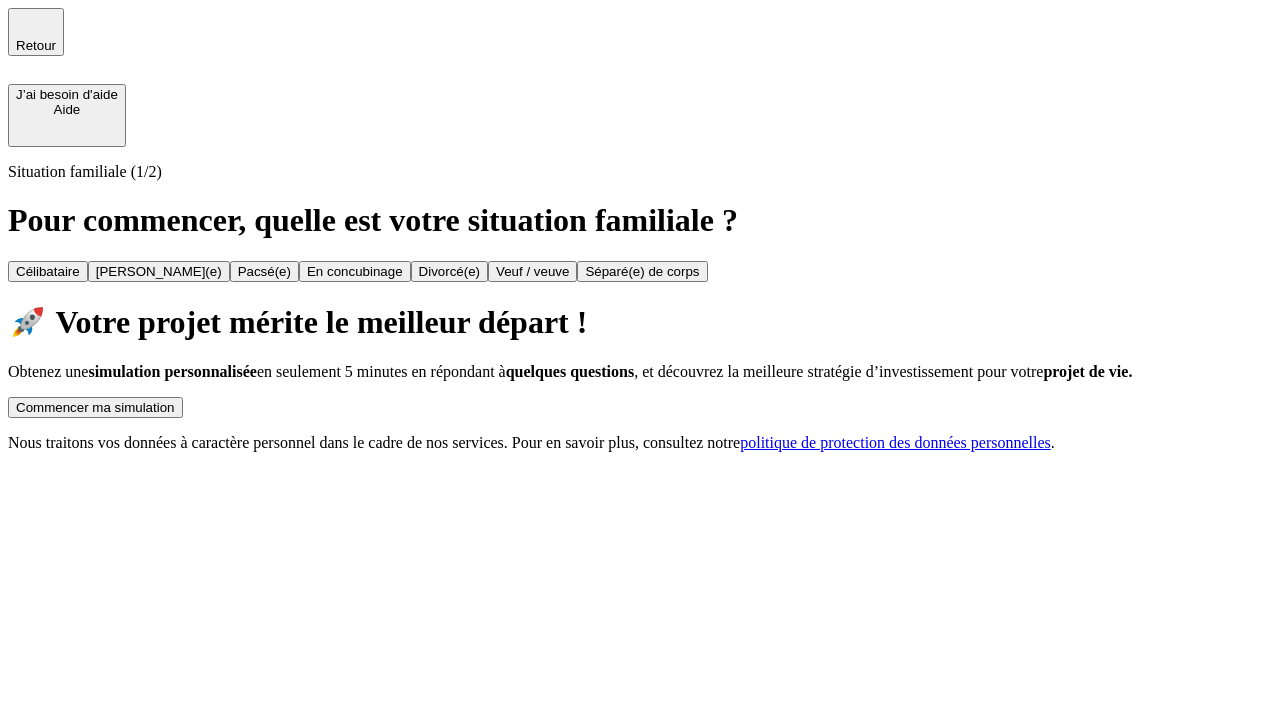 click on "Commencer ma simulation" at bounding box center [95, 407] 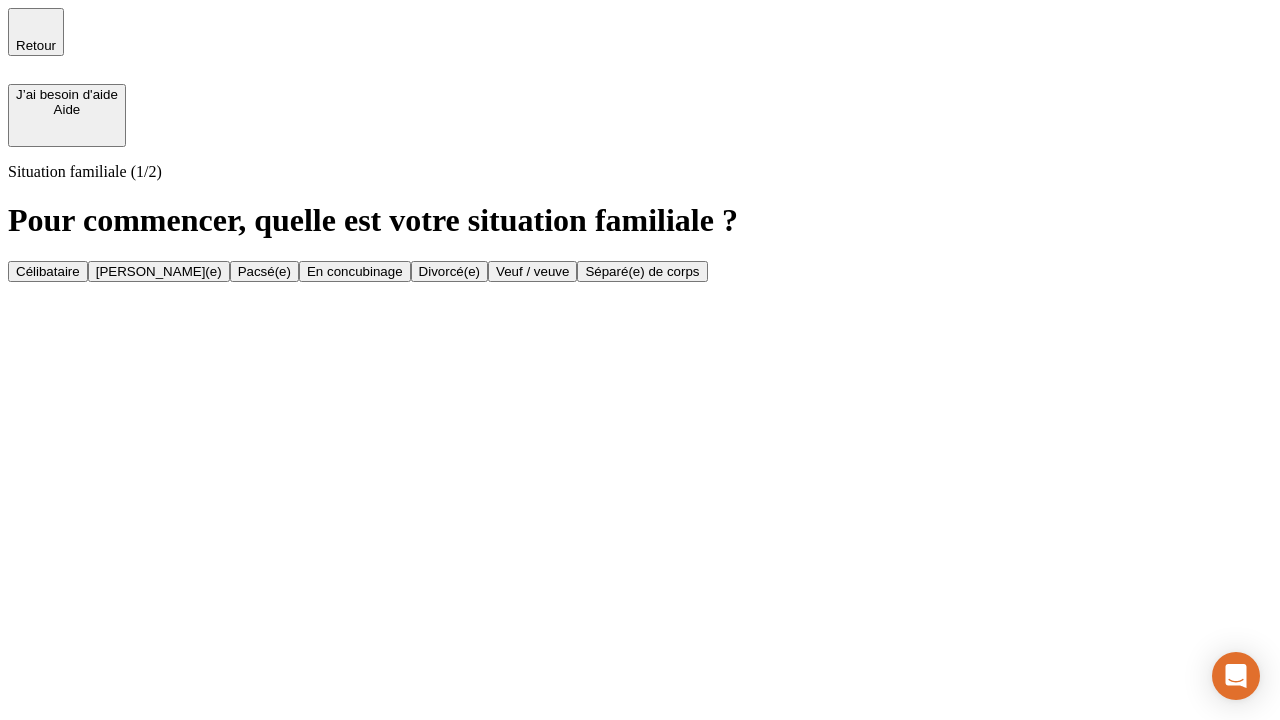 click on "[PERSON_NAME](e)" at bounding box center [159, 271] 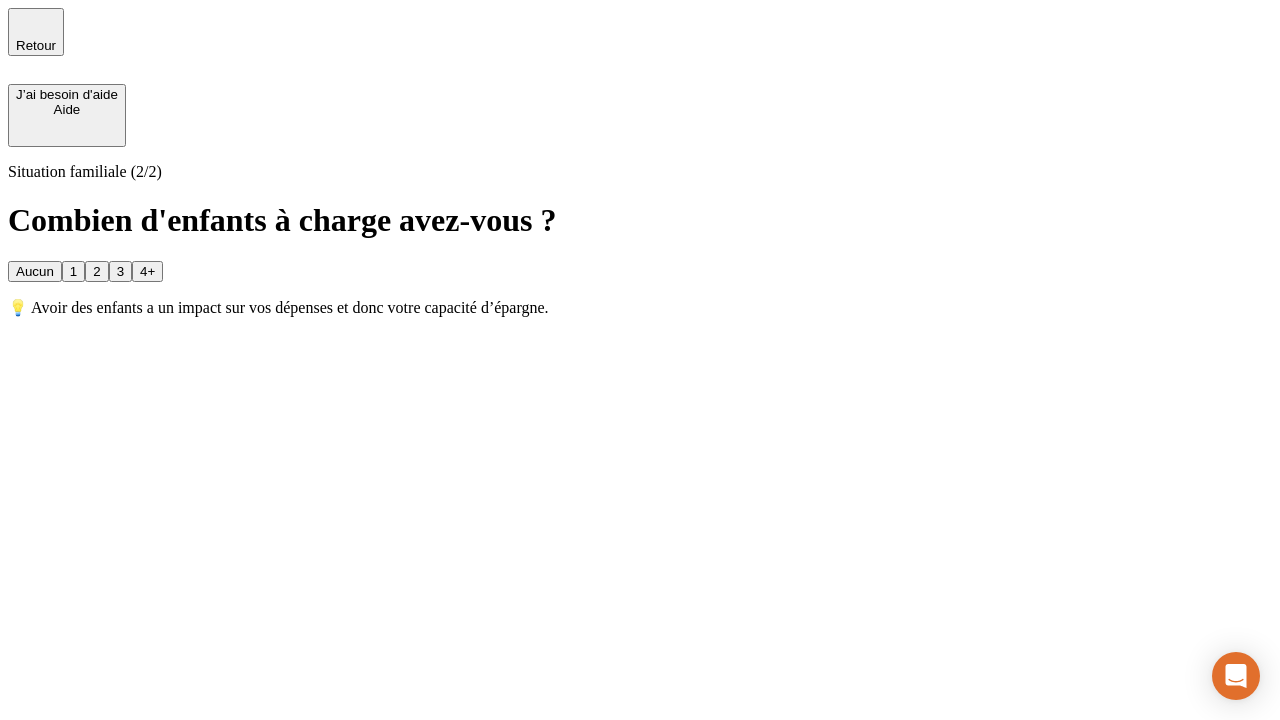 click on "1" at bounding box center [73, 271] 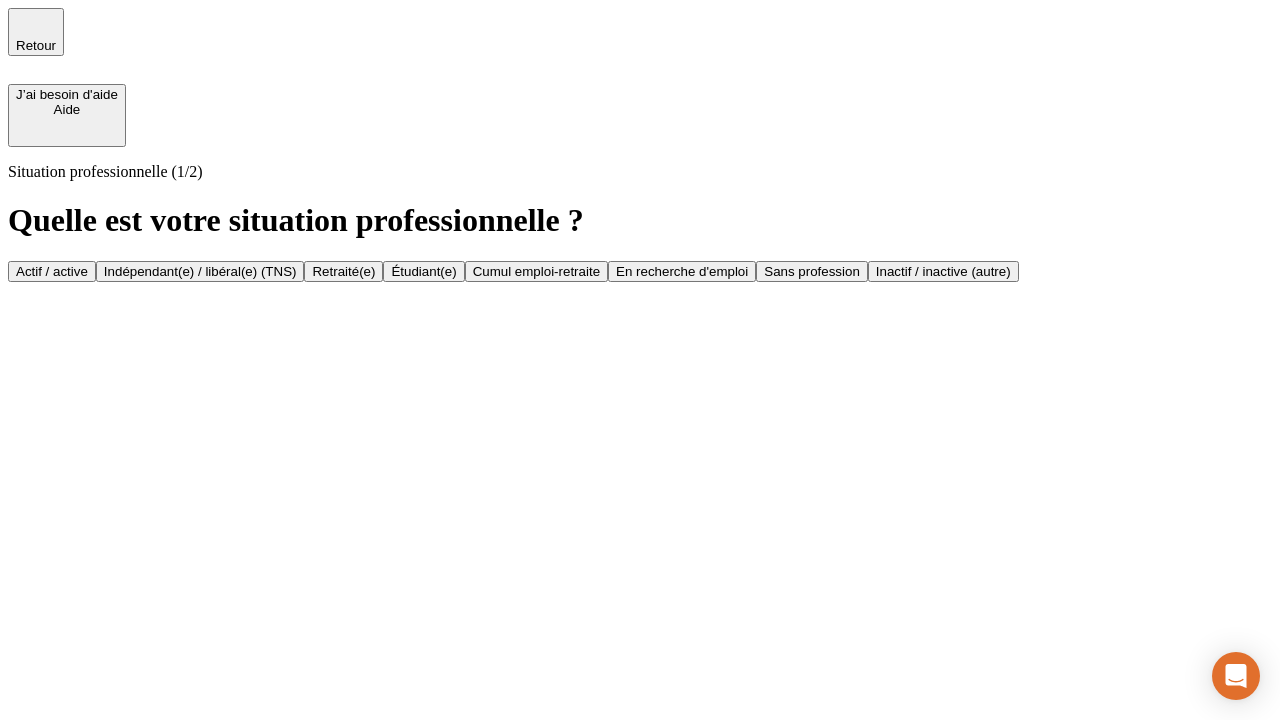 click on "Actif / active" at bounding box center [52, 271] 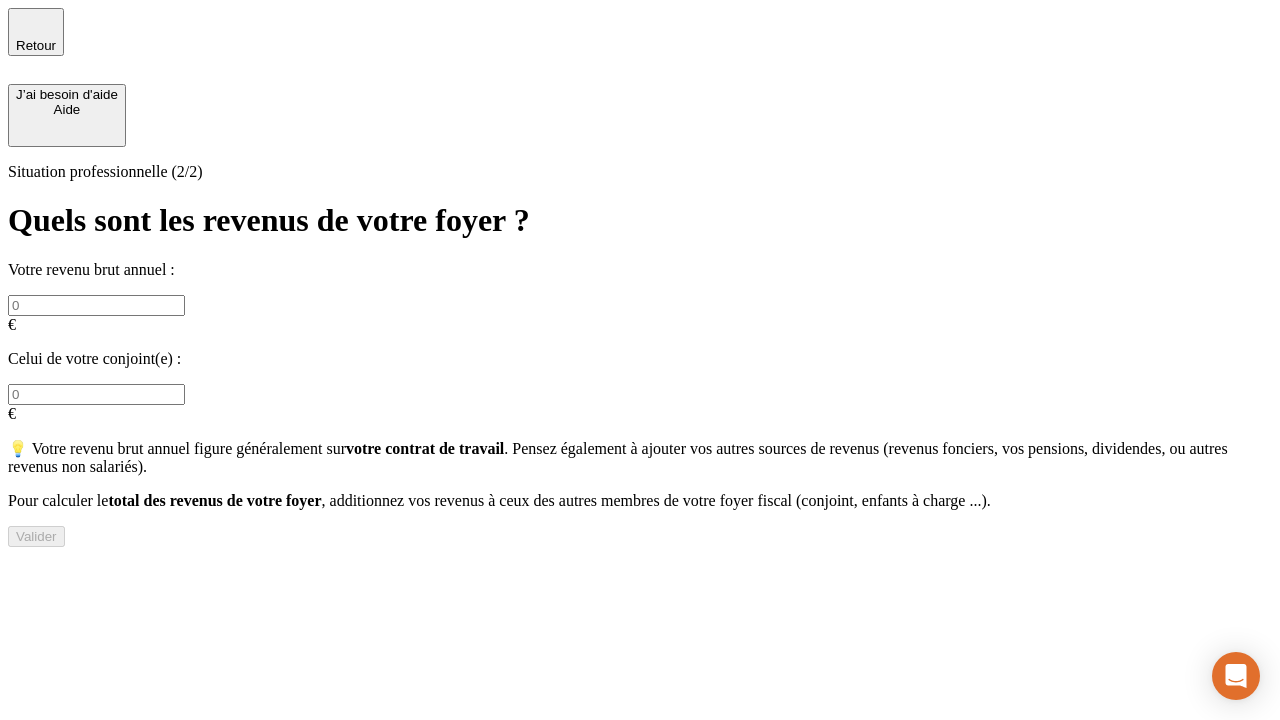 click at bounding box center [96, 305] 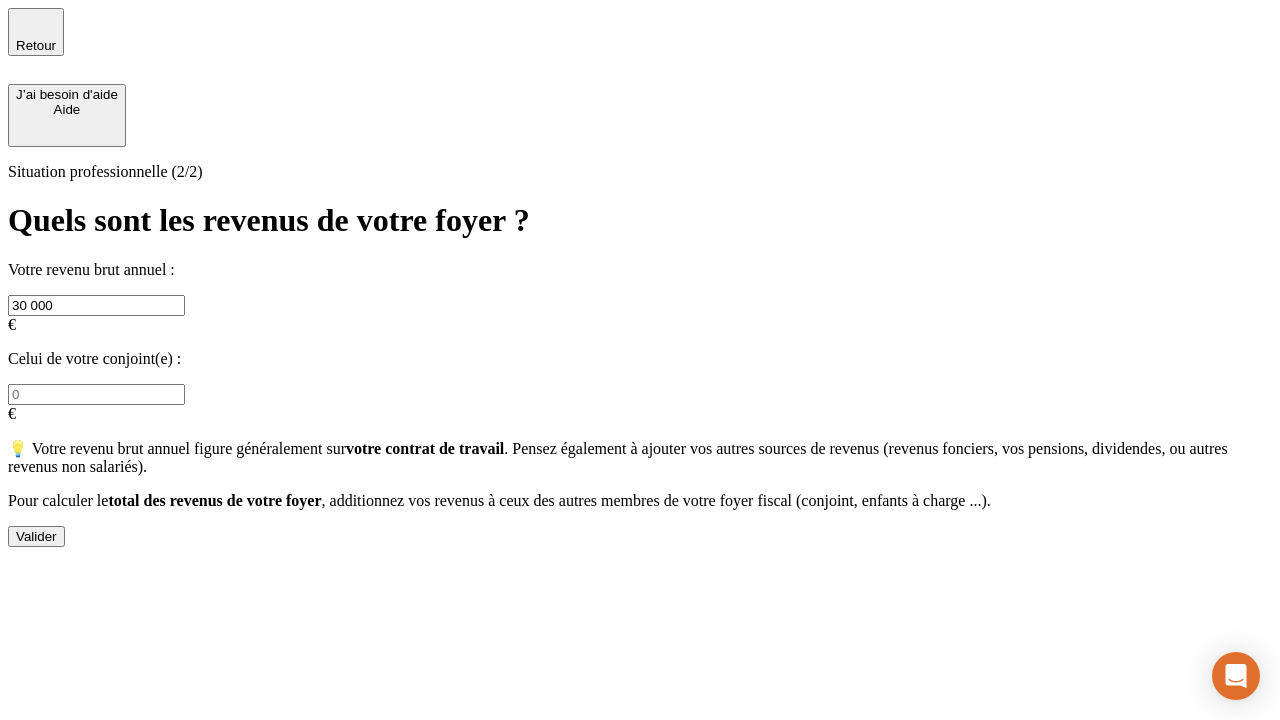 type on "30 000" 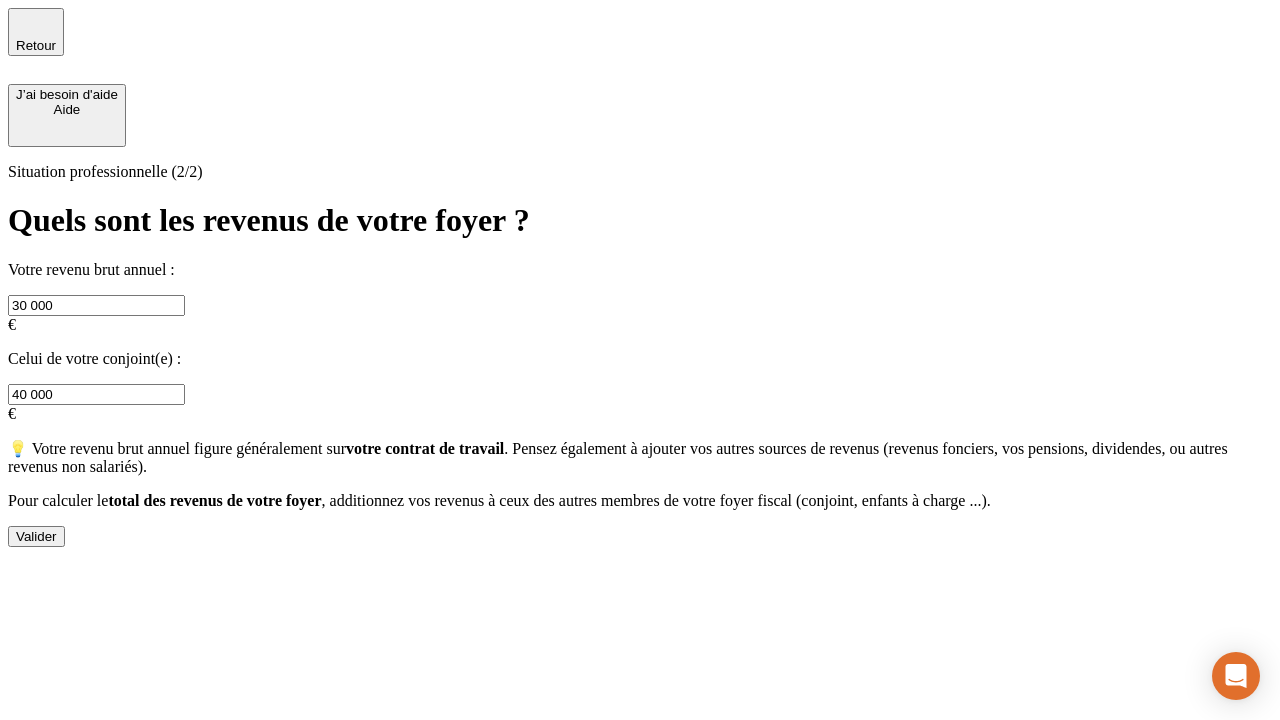 click on "Valider" at bounding box center (36, 536) 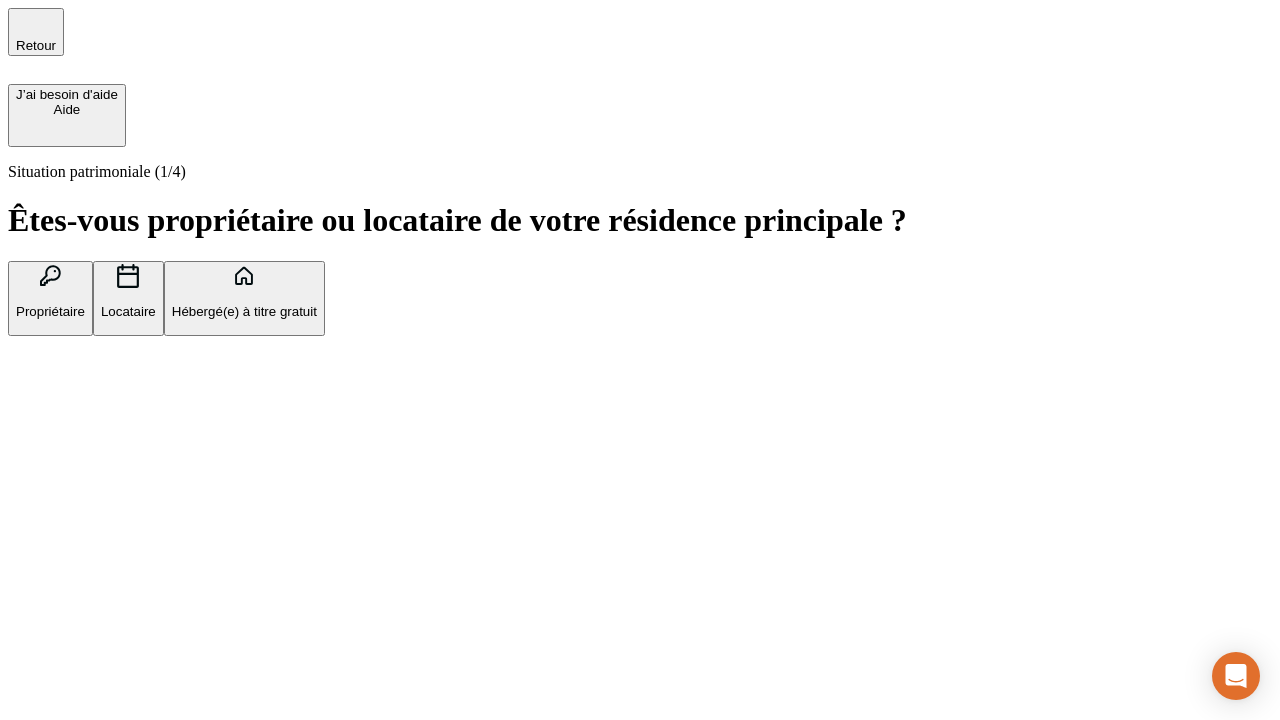 click on "Propriétaire" at bounding box center (50, 311) 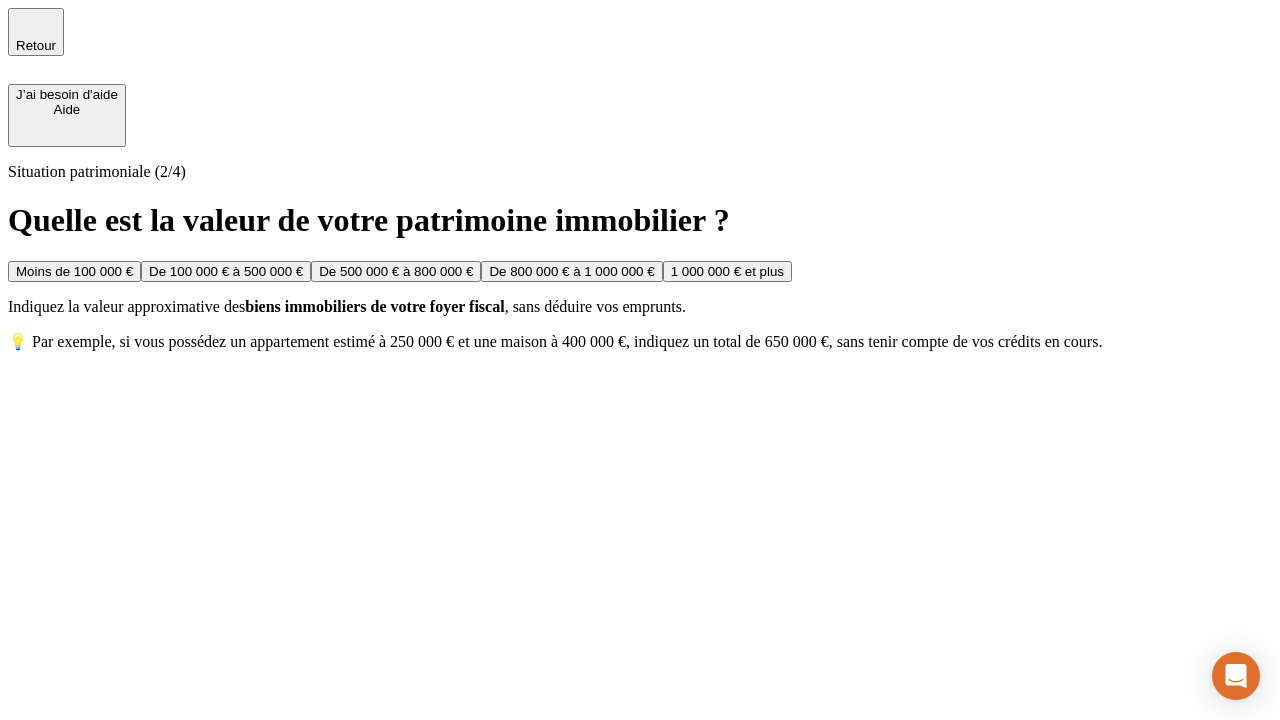 click on "De 100 000 € à 500 000 €" at bounding box center [226, 271] 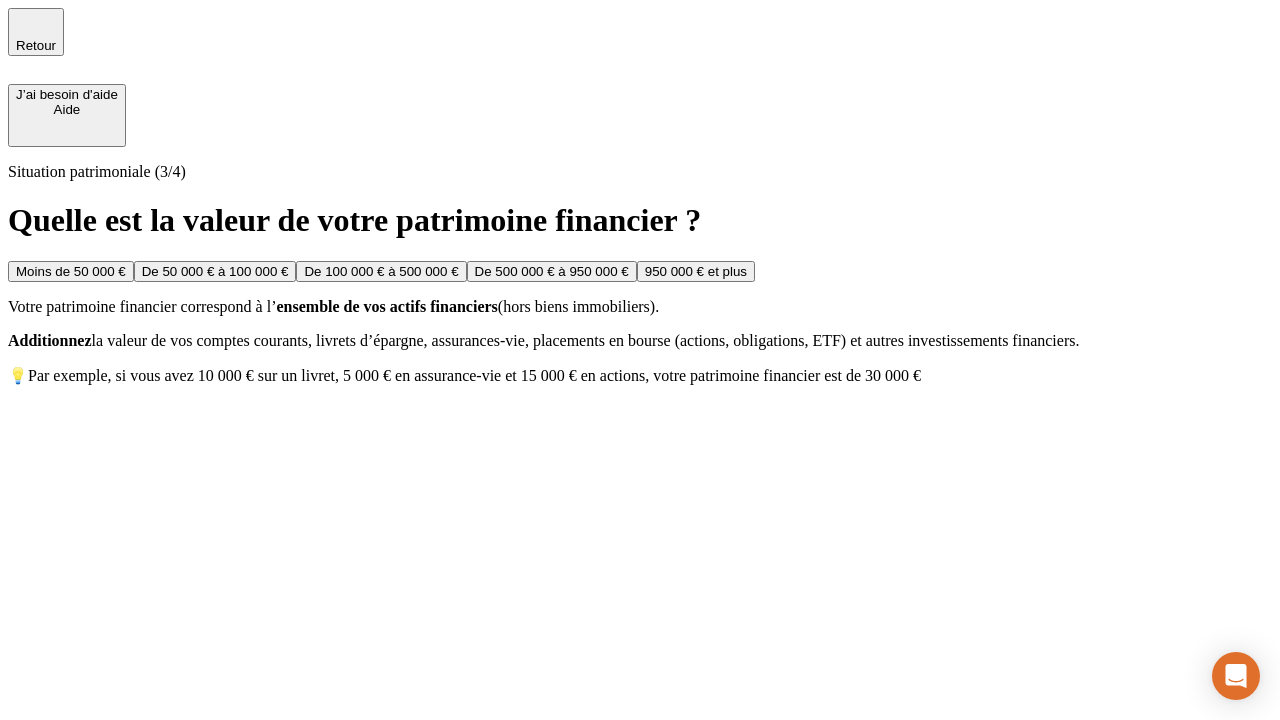 click on "Moins de 50 000 €" at bounding box center [71, 271] 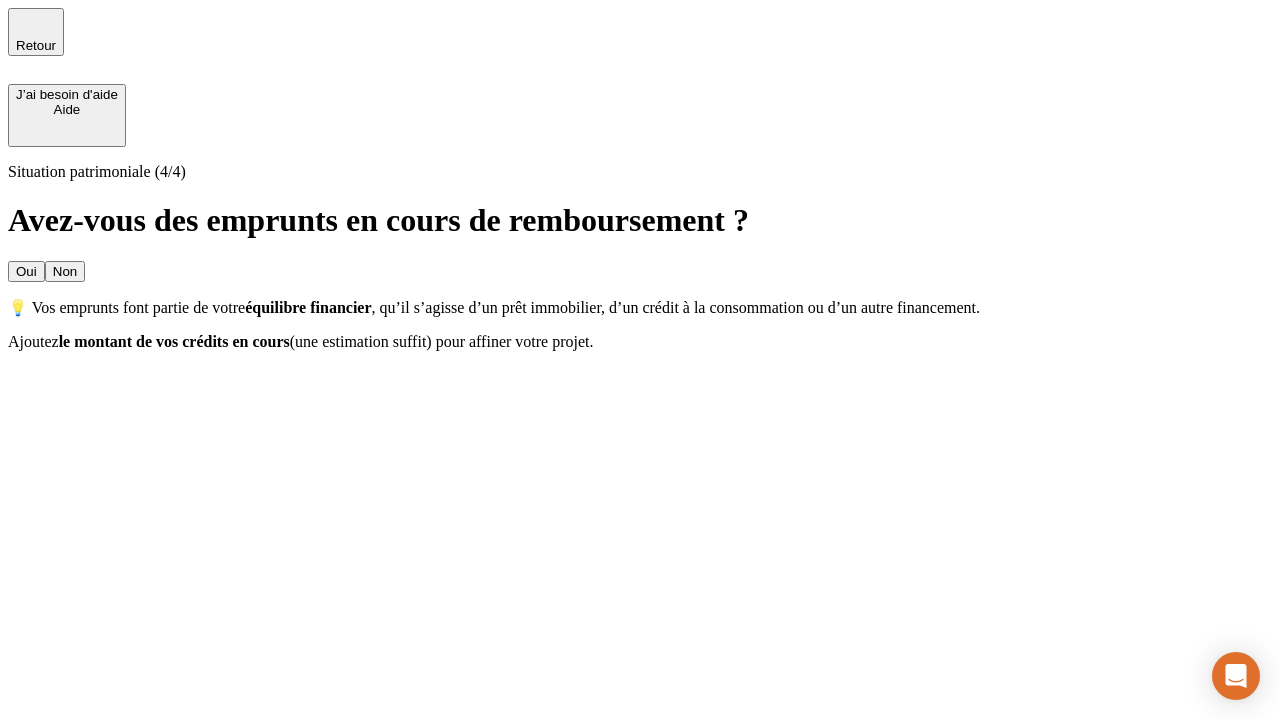 click on "Oui" at bounding box center (26, 271) 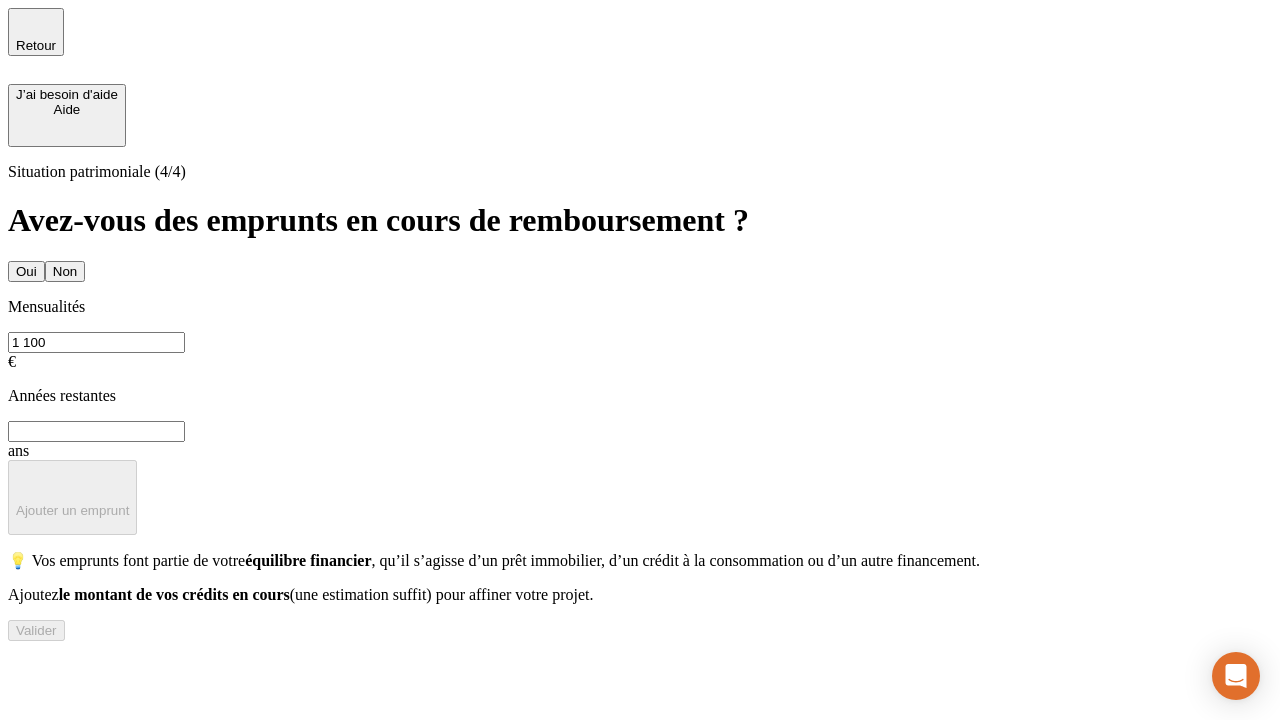 type on "1 100" 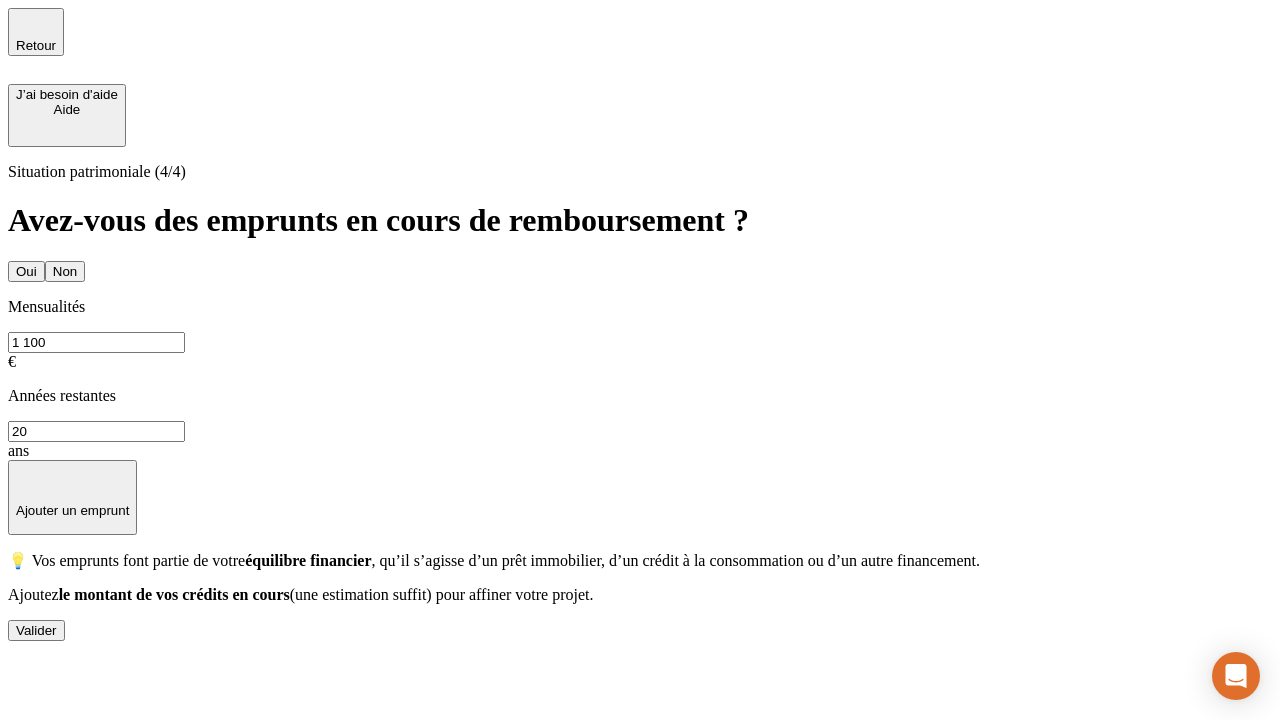 click on "Valider" at bounding box center (36, 630) 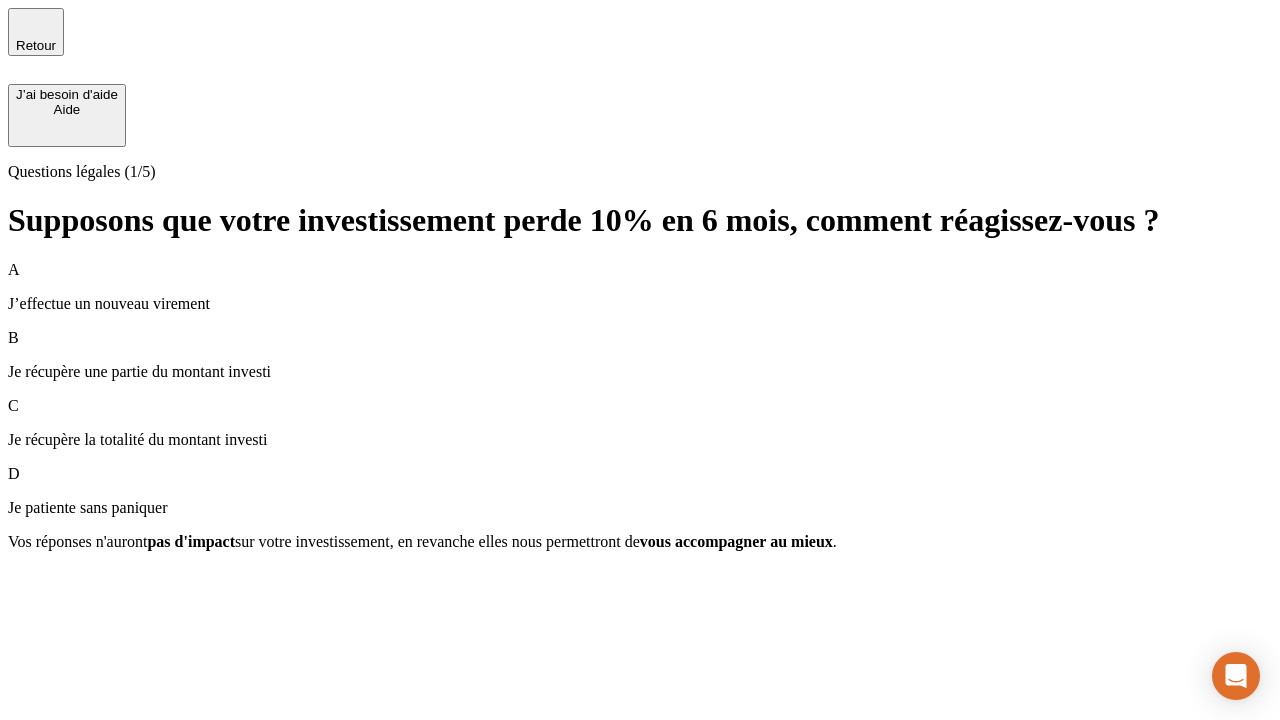 click on "Je récupère une partie du montant investi" at bounding box center [640, 372] 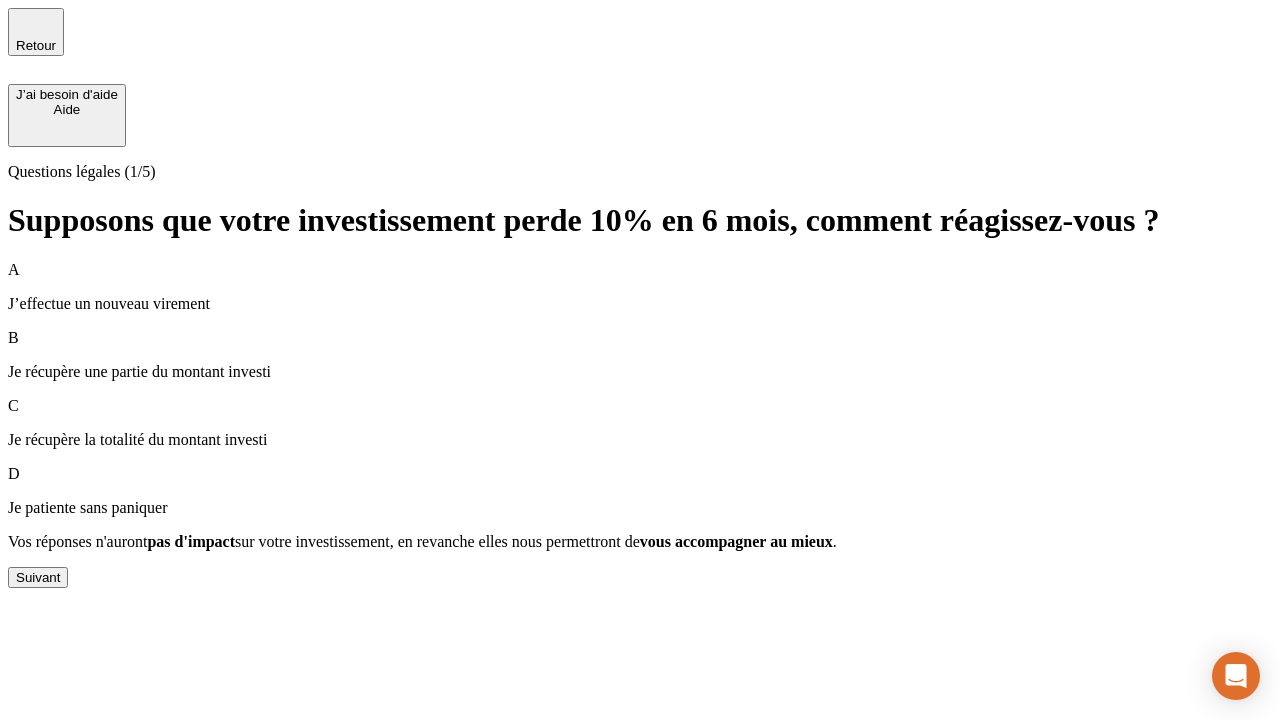 click on "Suivant" at bounding box center [38, 577] 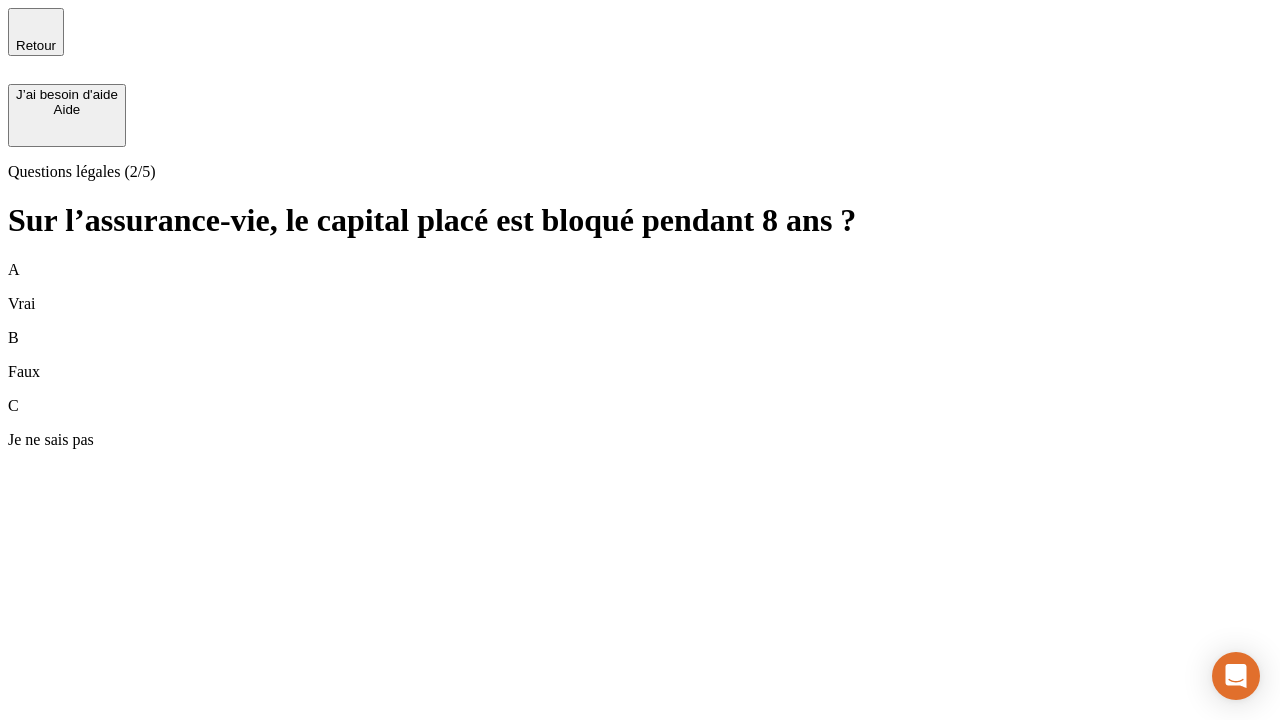 click on "A Vrai" at bounding box center (640, 287) 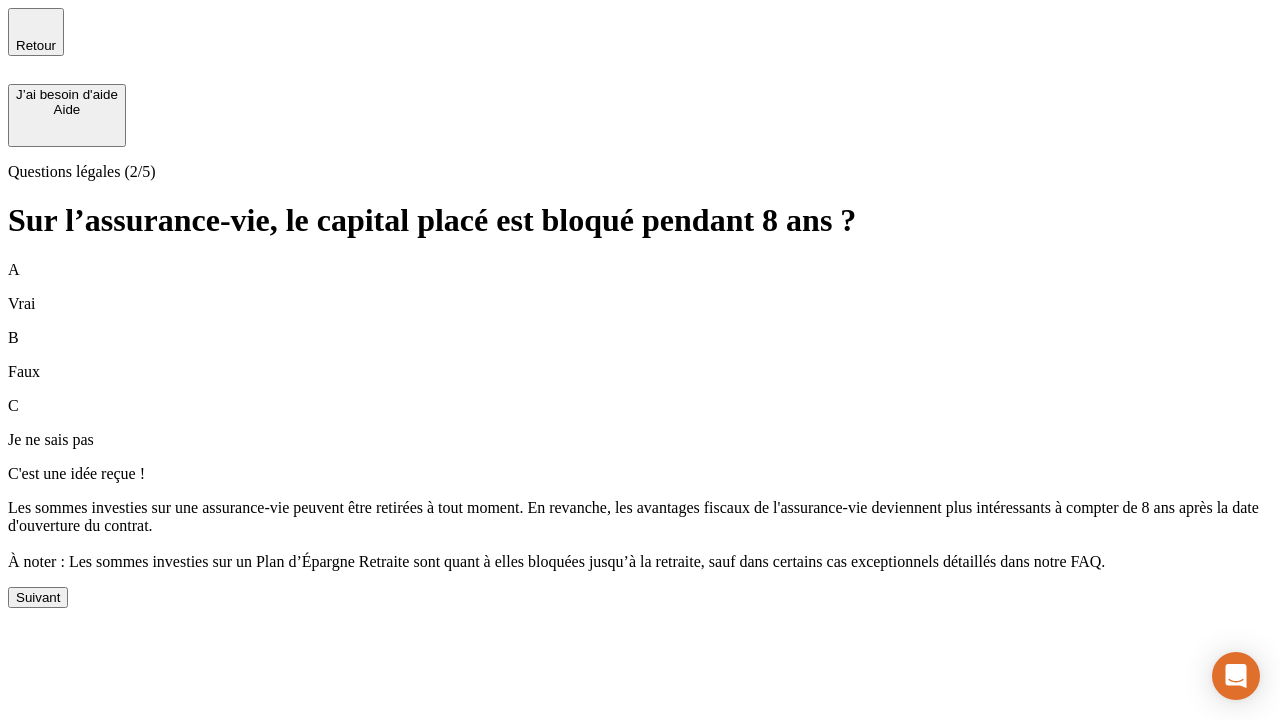 click on "Suivant" at bounding box center (38, 597) 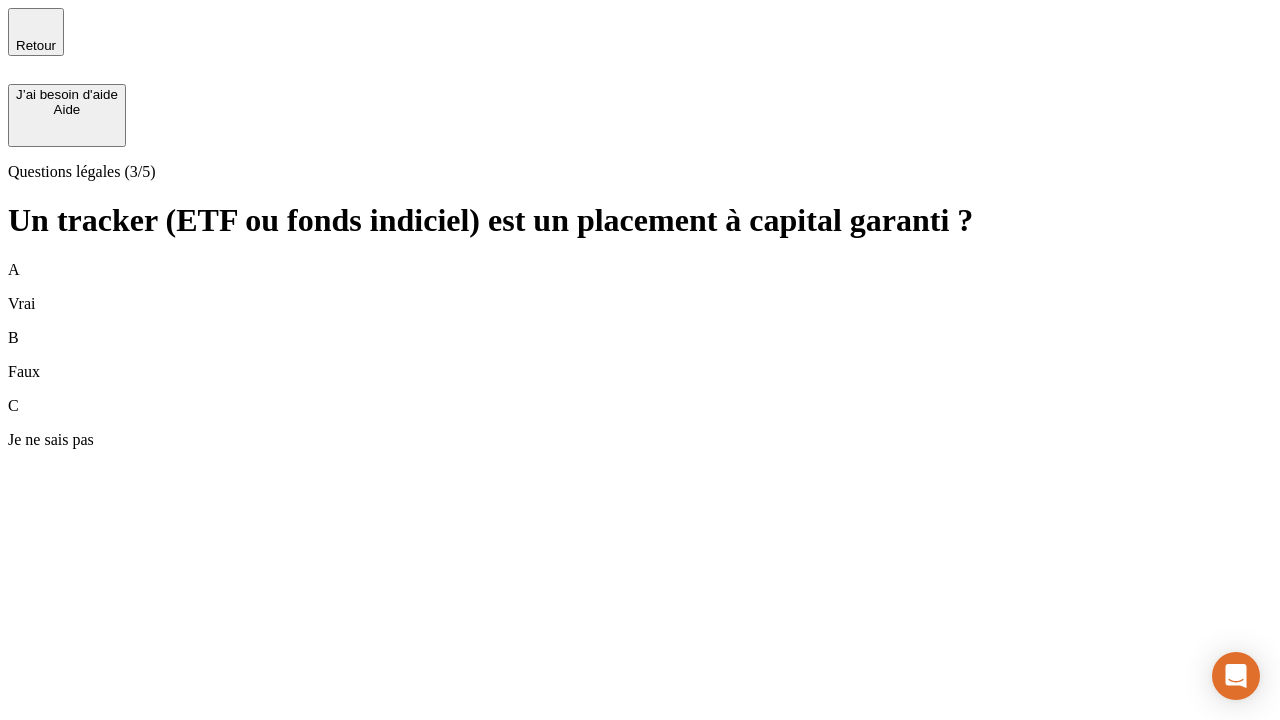 click on "B Faux" at bounding box center (640, 355) 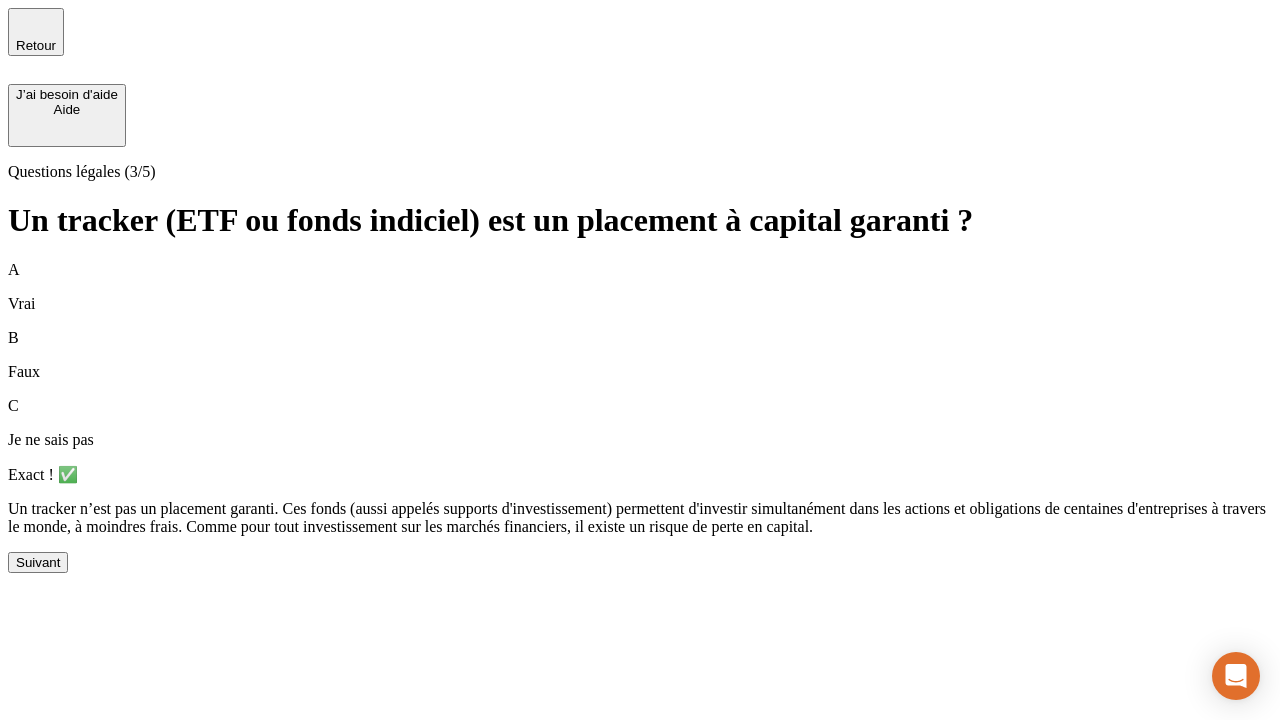 click on "Suivant" at bounding box center (38, 562) 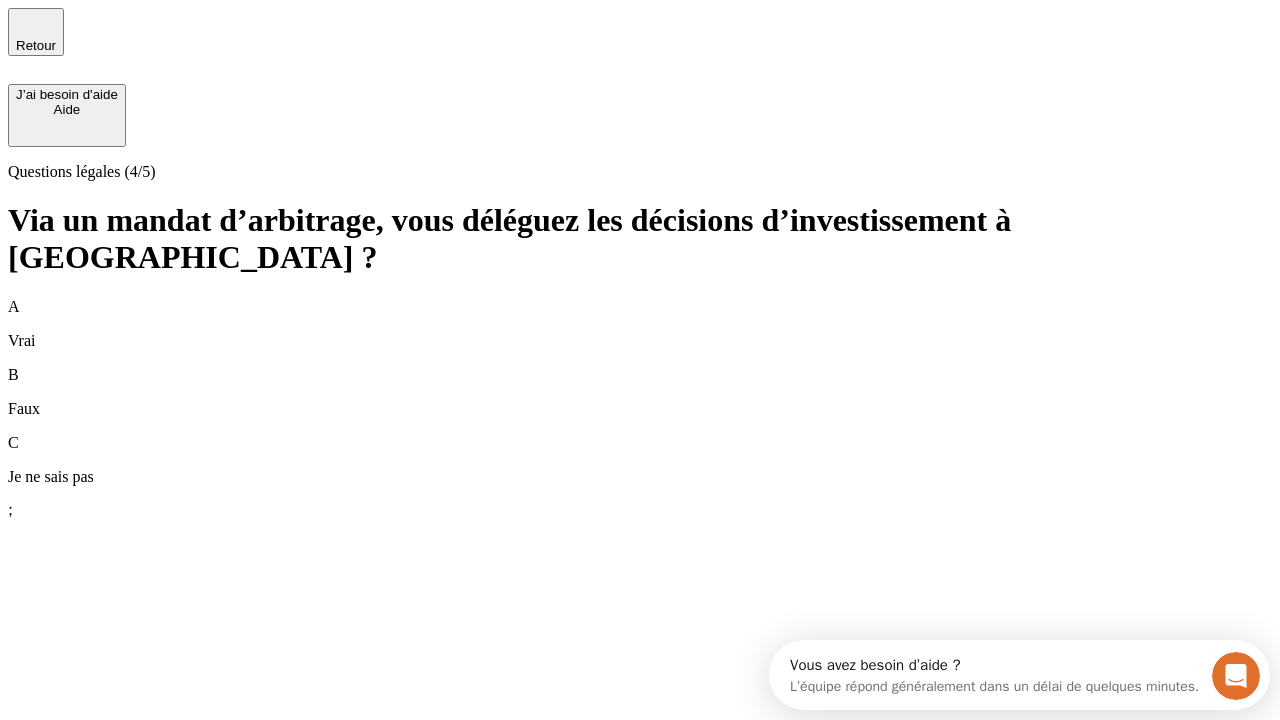 click on "A Vrai" at bounding box center [640, 324] 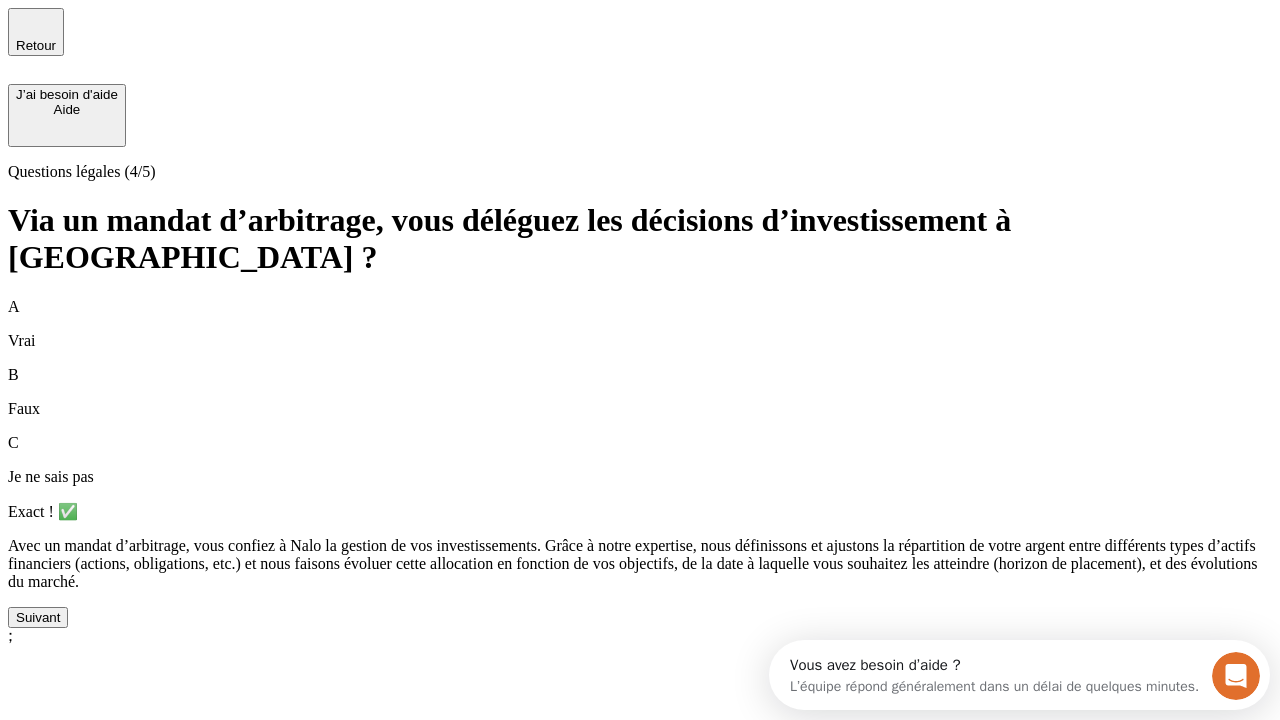 scroll, scrollTop: 0, scrollLeft: 0, axis: both 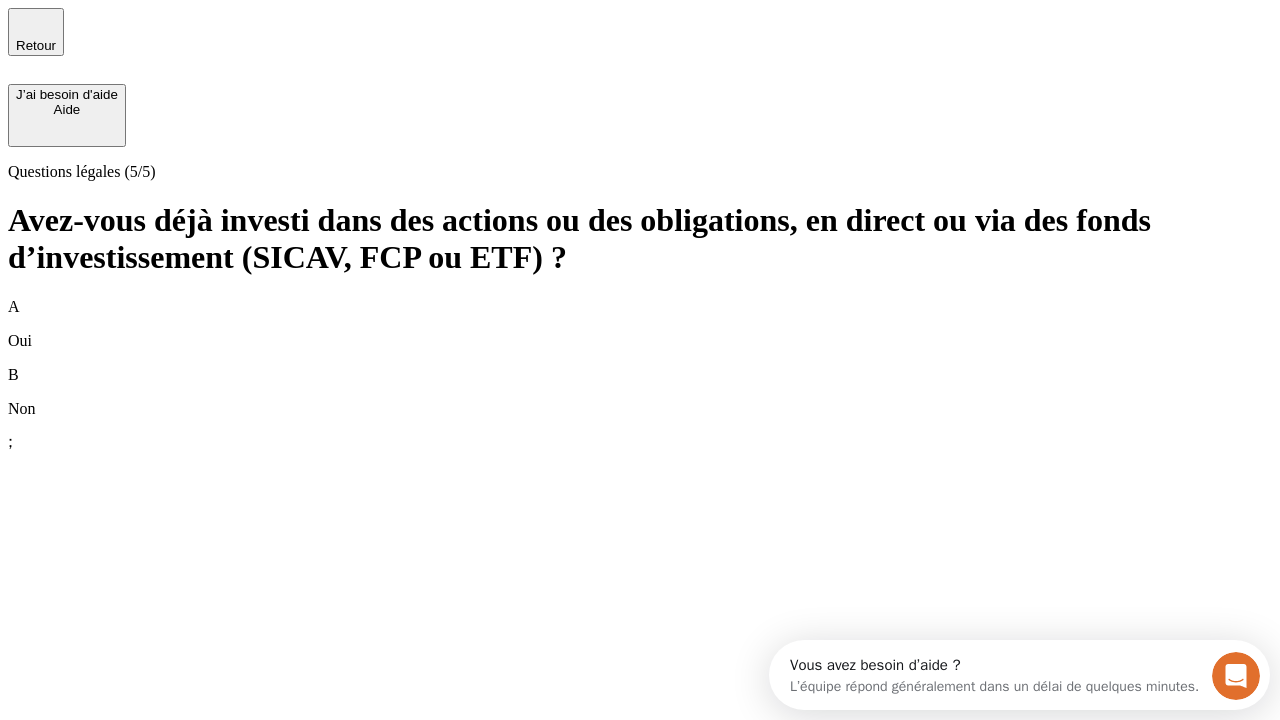 click on "B Non" at bounding box center (640, 392) 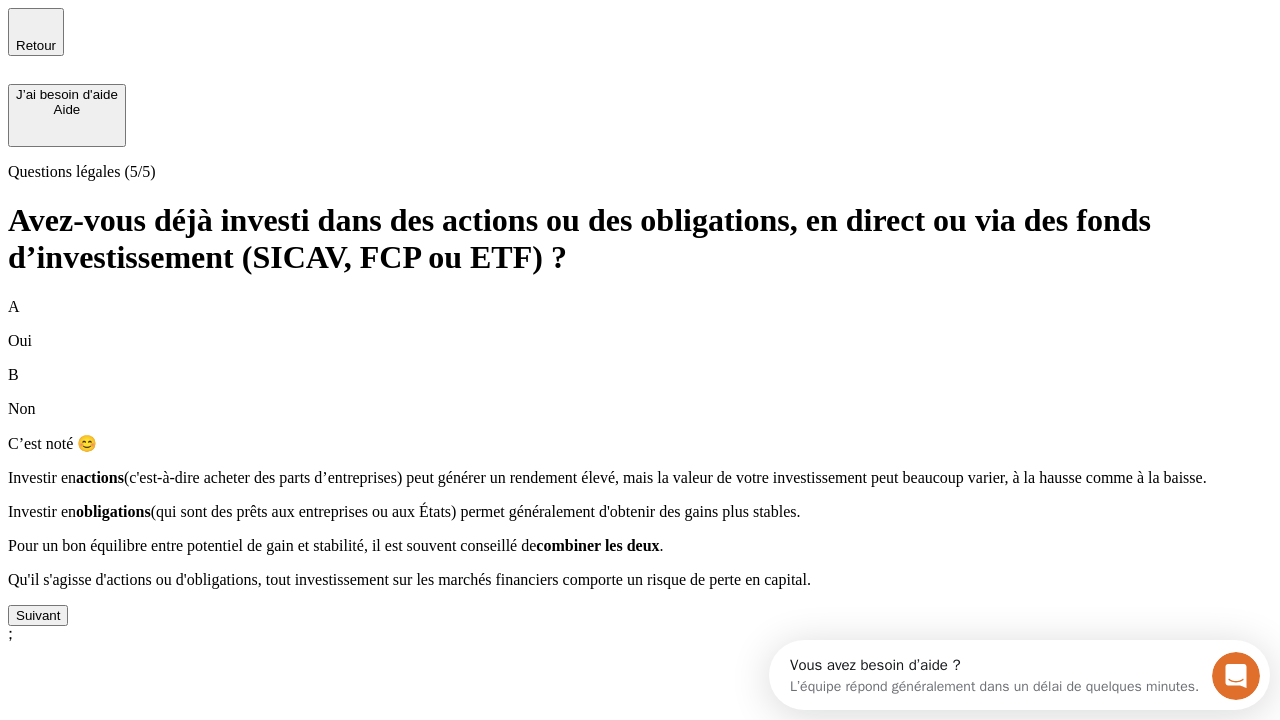 click on "Suivant" at bounding box center (38, 615) 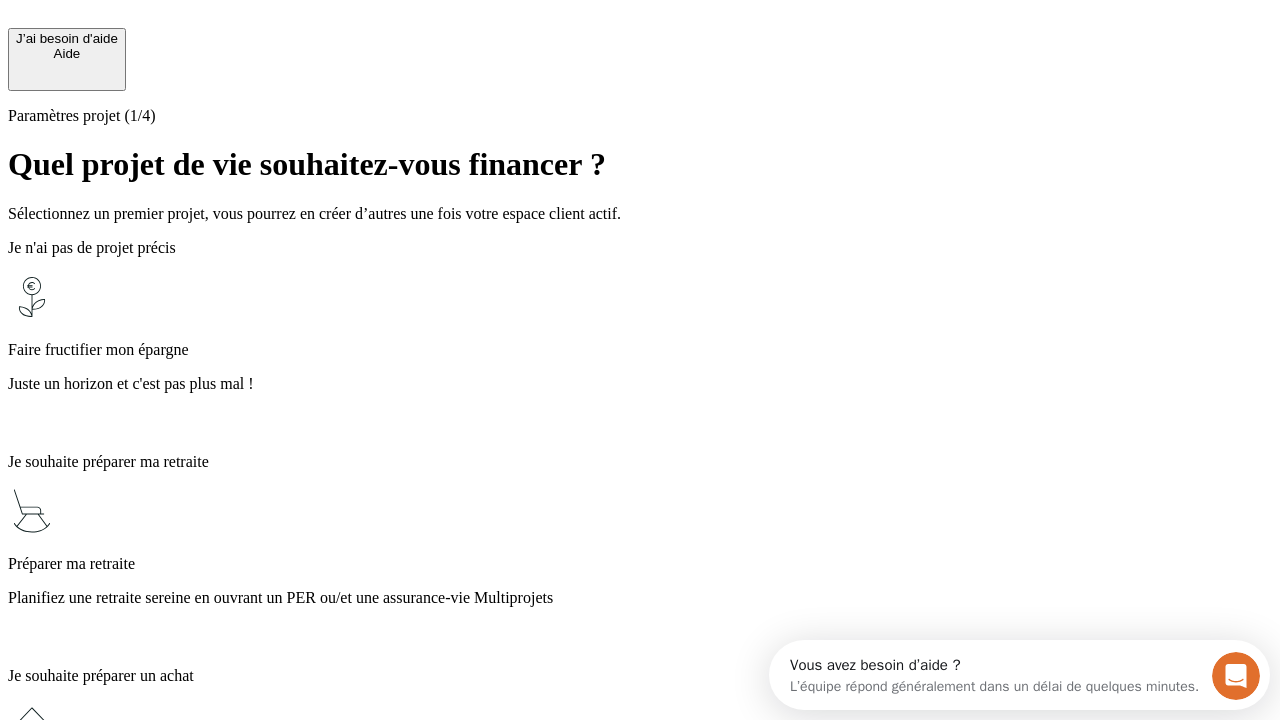 click on "Planifiez une retraite sereine en ouvrant un PER ou/et une assurance-vie Multiprojets" at bounding box center (640, 598) 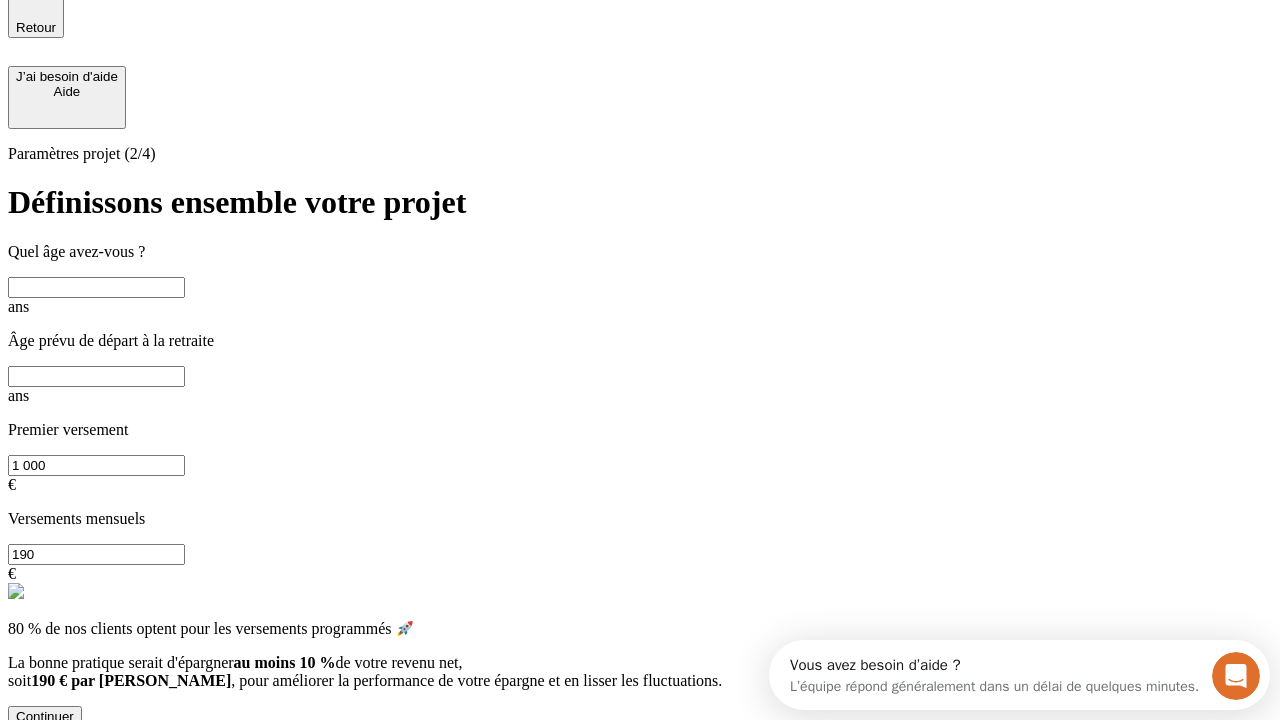 click at bounding box center [96, 287] 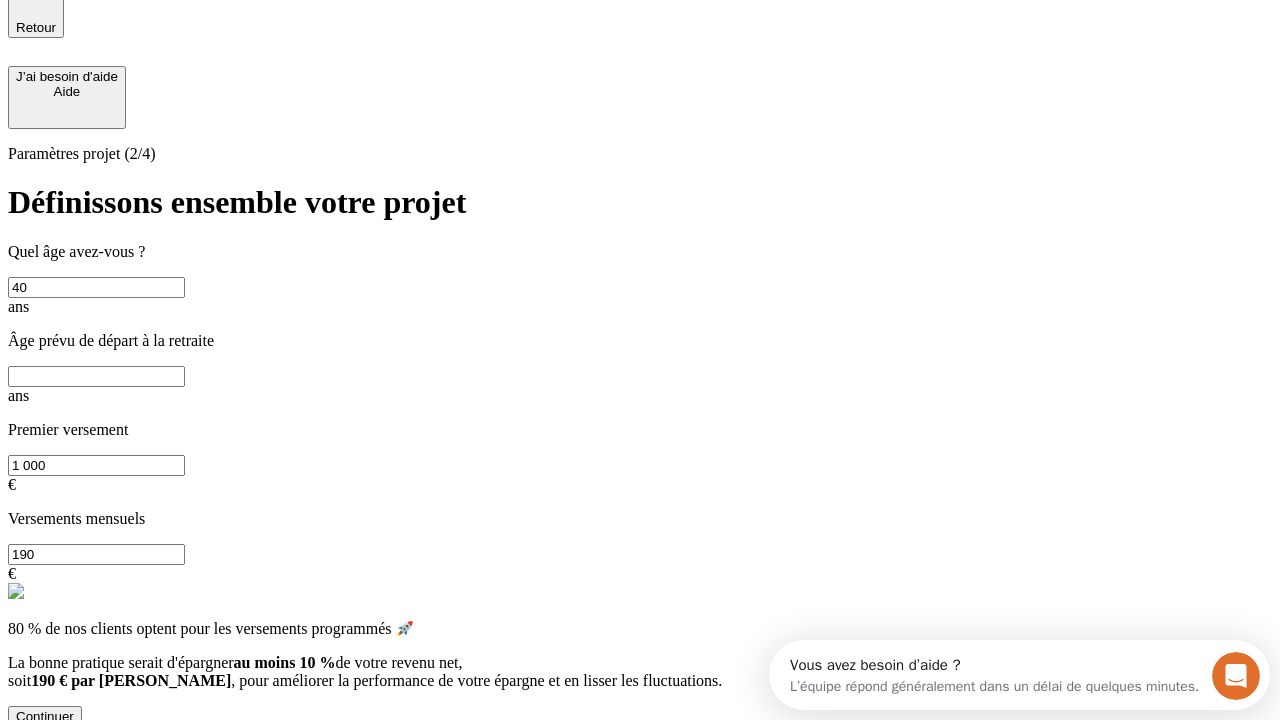 type on "40" 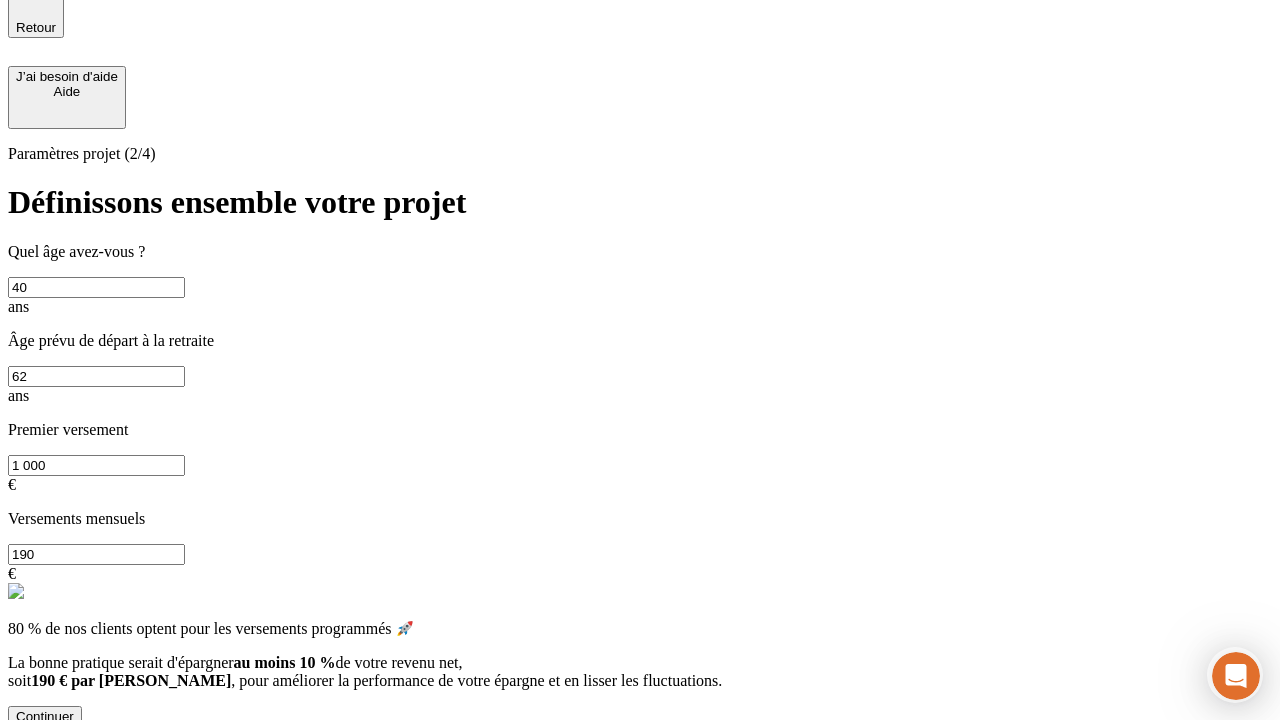 type on "62" 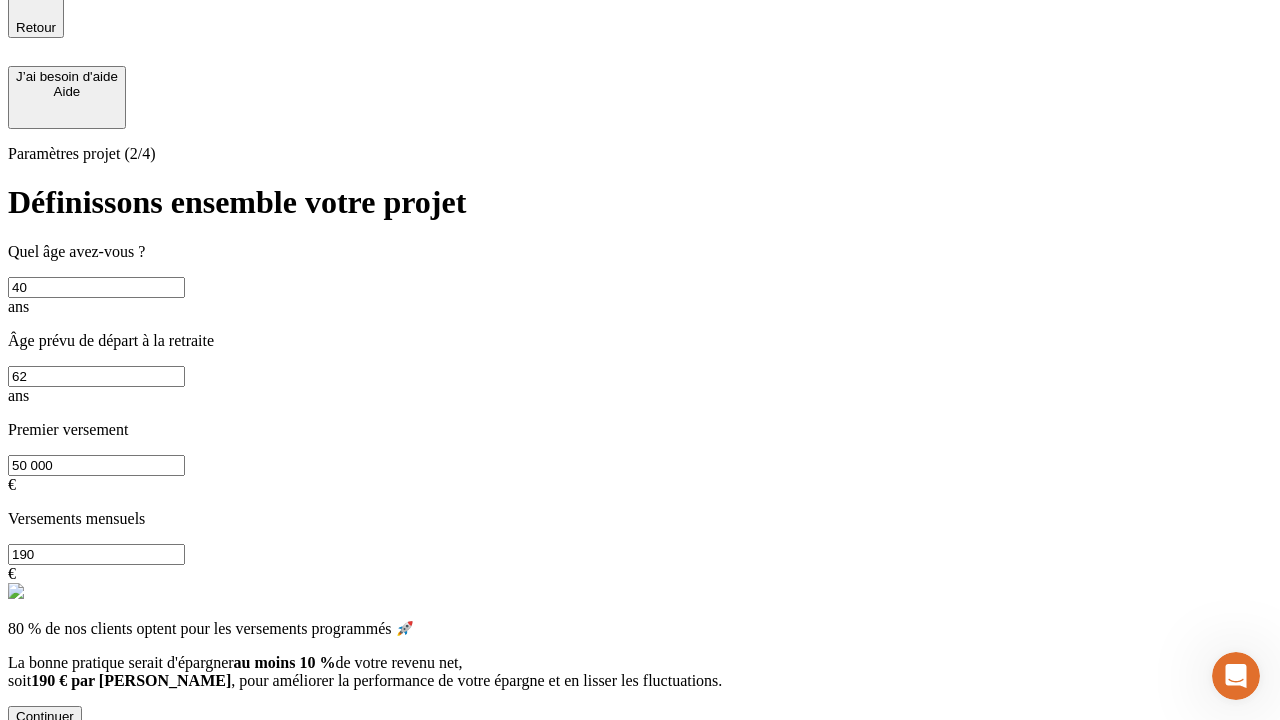 scroll, scrollTop: 0, scrollLeft: 0, axis: both 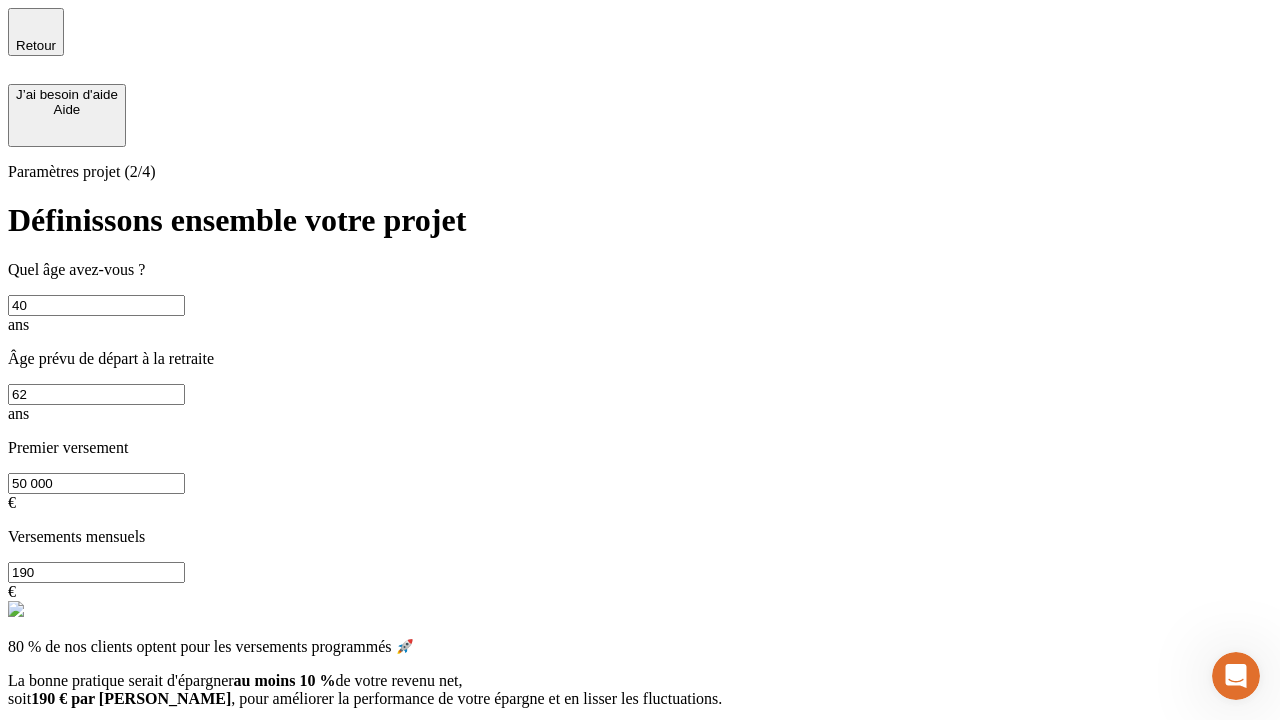 type on "50 000" 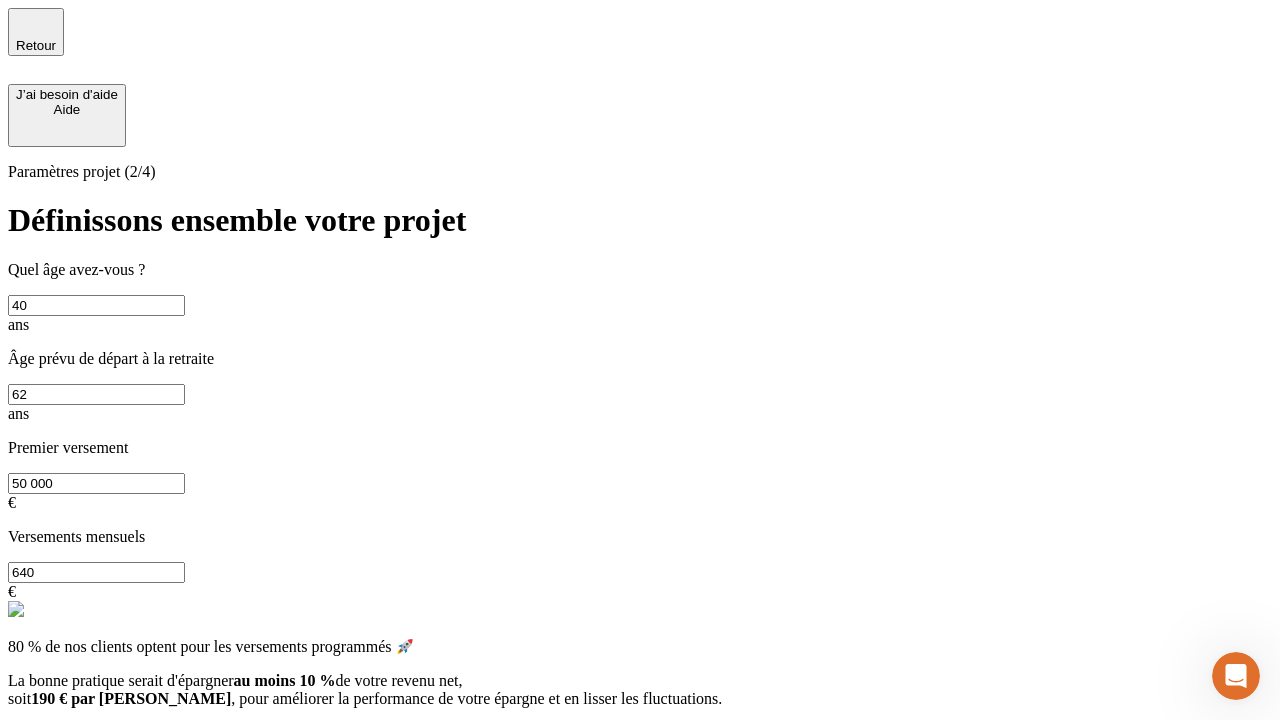 type on "640" 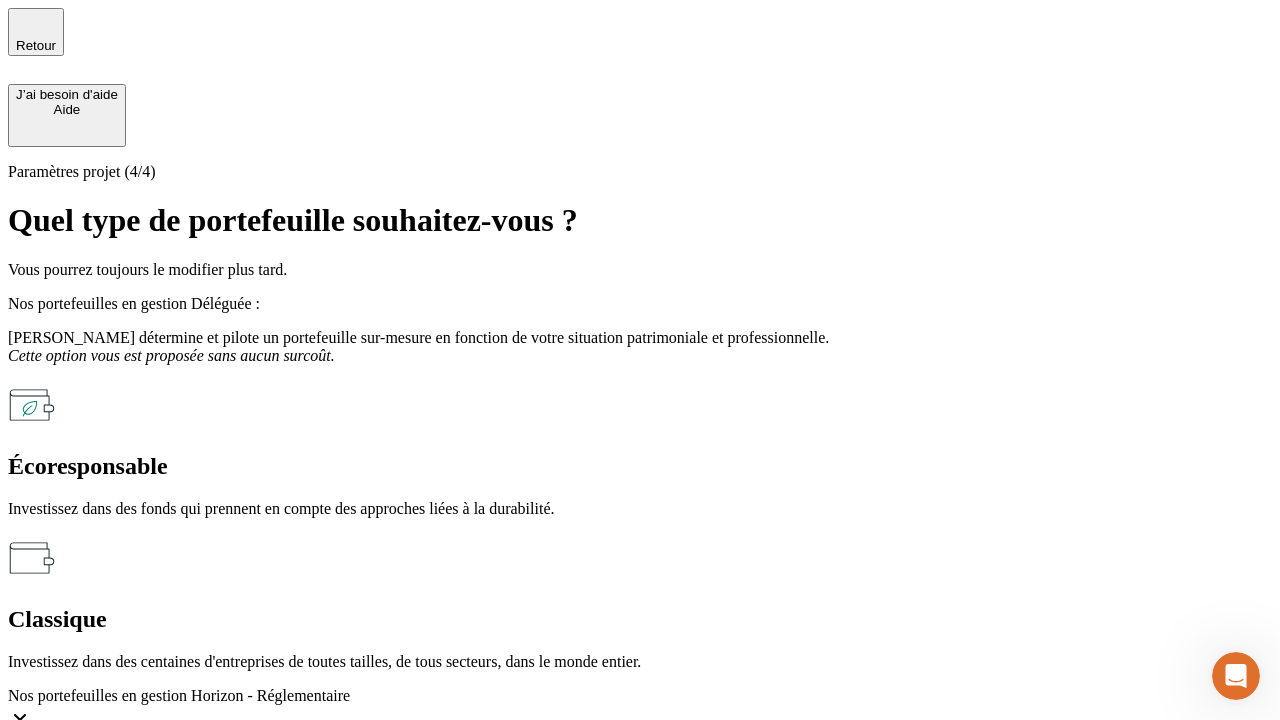 click on "Écoresponsable" at bounding box center [640, 466] 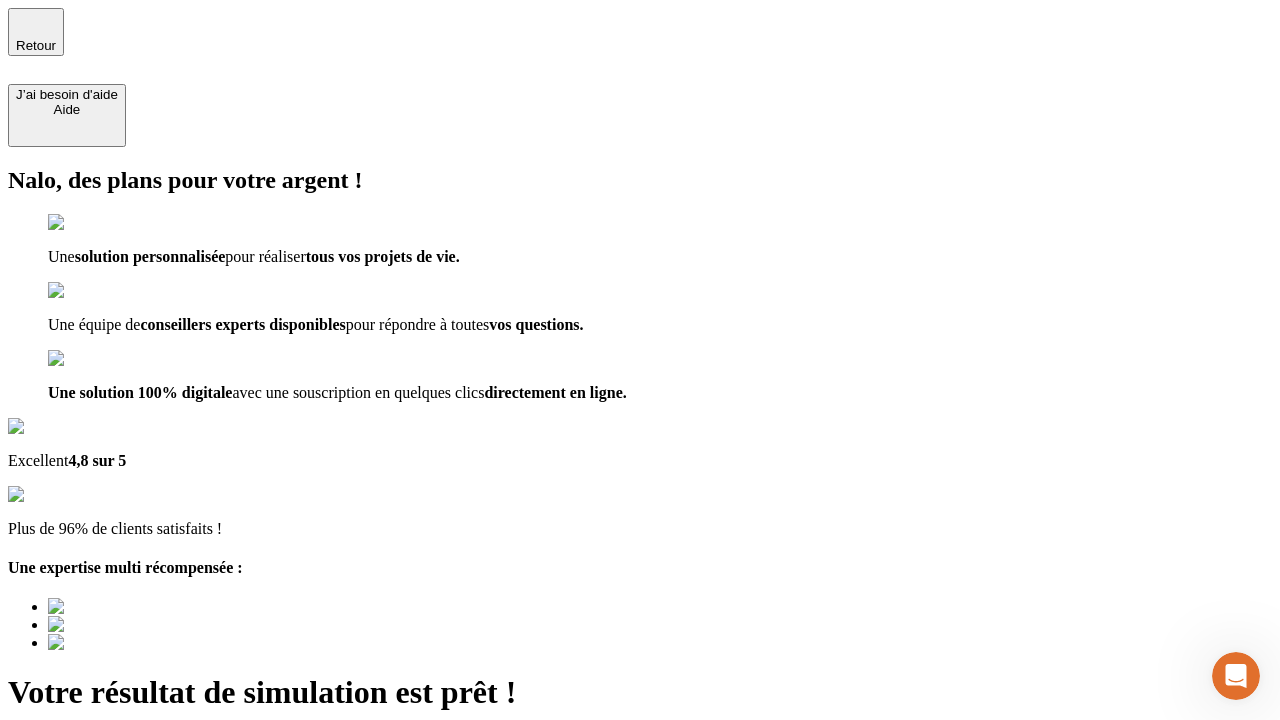 click on "Découvrir ma simulation" at bounding box center (87, 797) 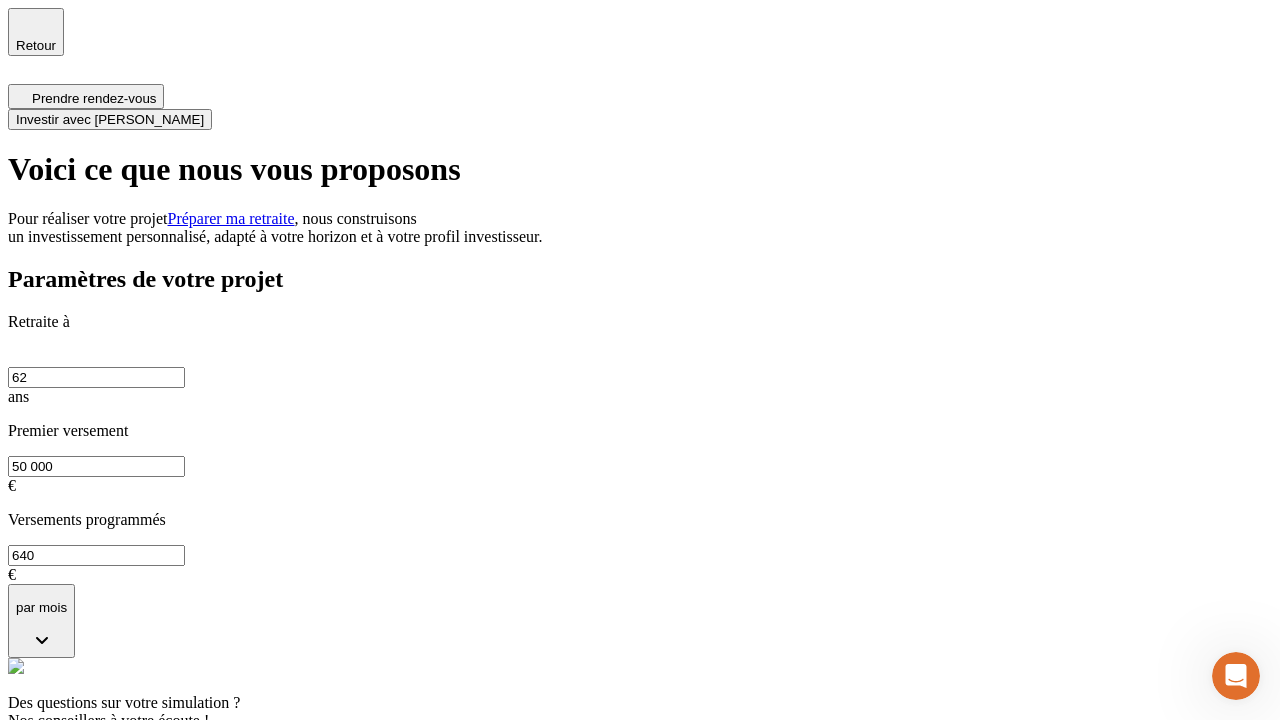 click on "Investir avec [PERSON_NAME]" at bounding box center (110, 119) 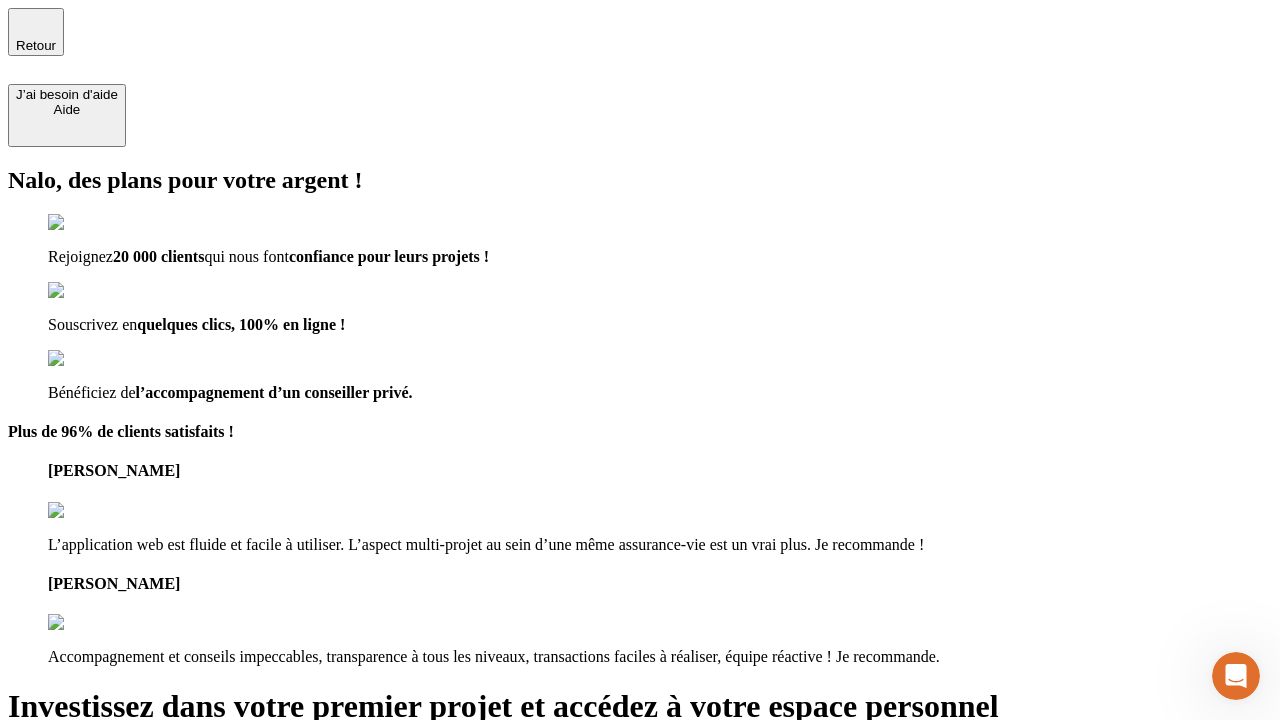 type on "[EMAIL_ADDRESS][DOMAIN_NAME]" 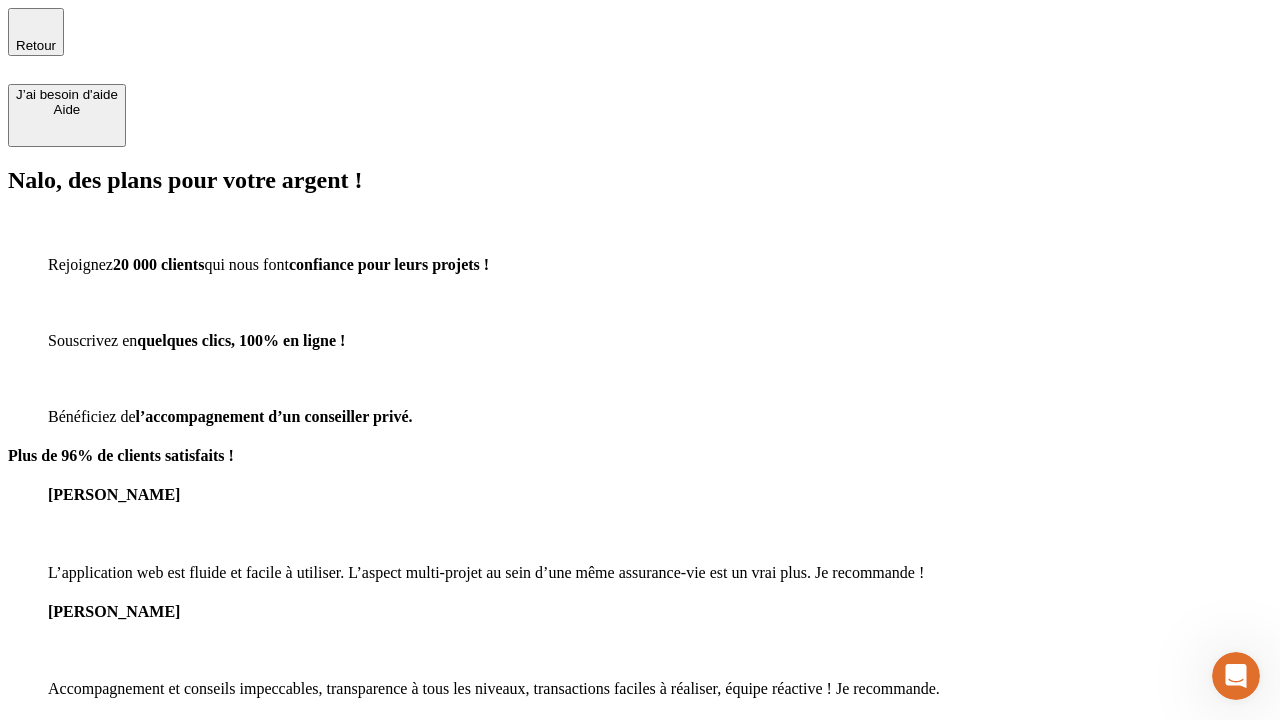 click on "Investir avec [PERSON_NAME]" at bounding box center [110, 1025] 